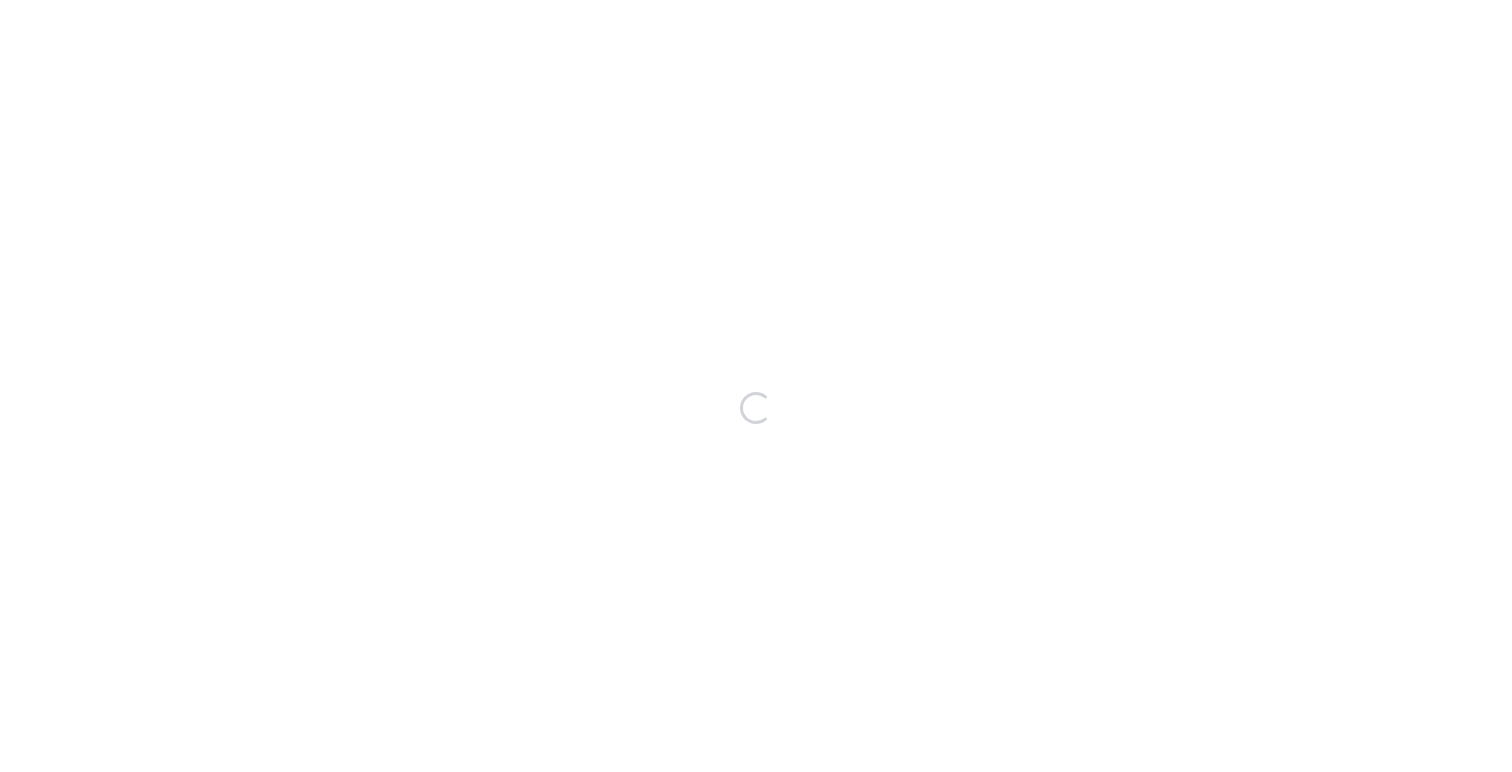 scroll, scrollTop: 0, scrollLeft: 0, axis: both 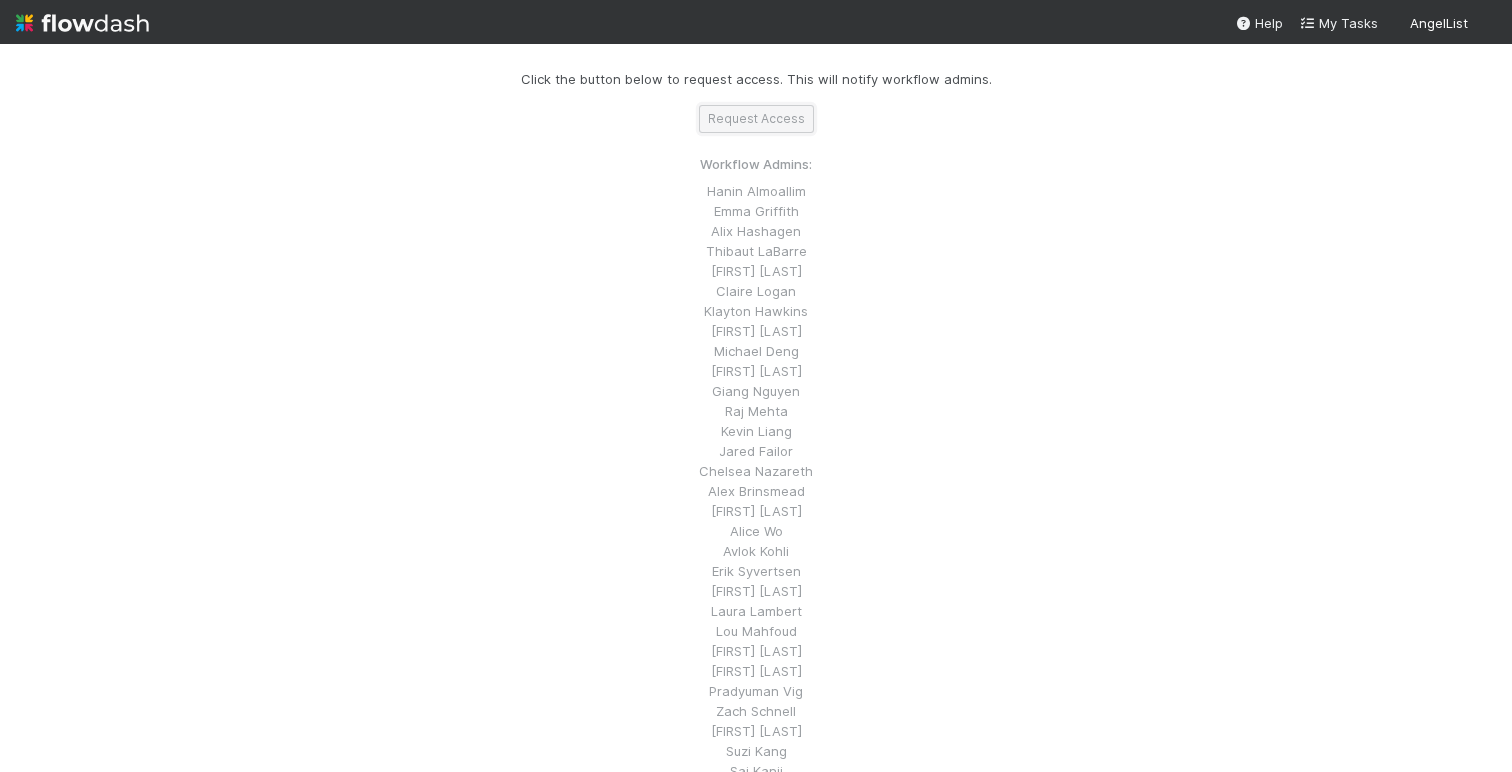 click on "Request Access" at bounding box center [756, 119] 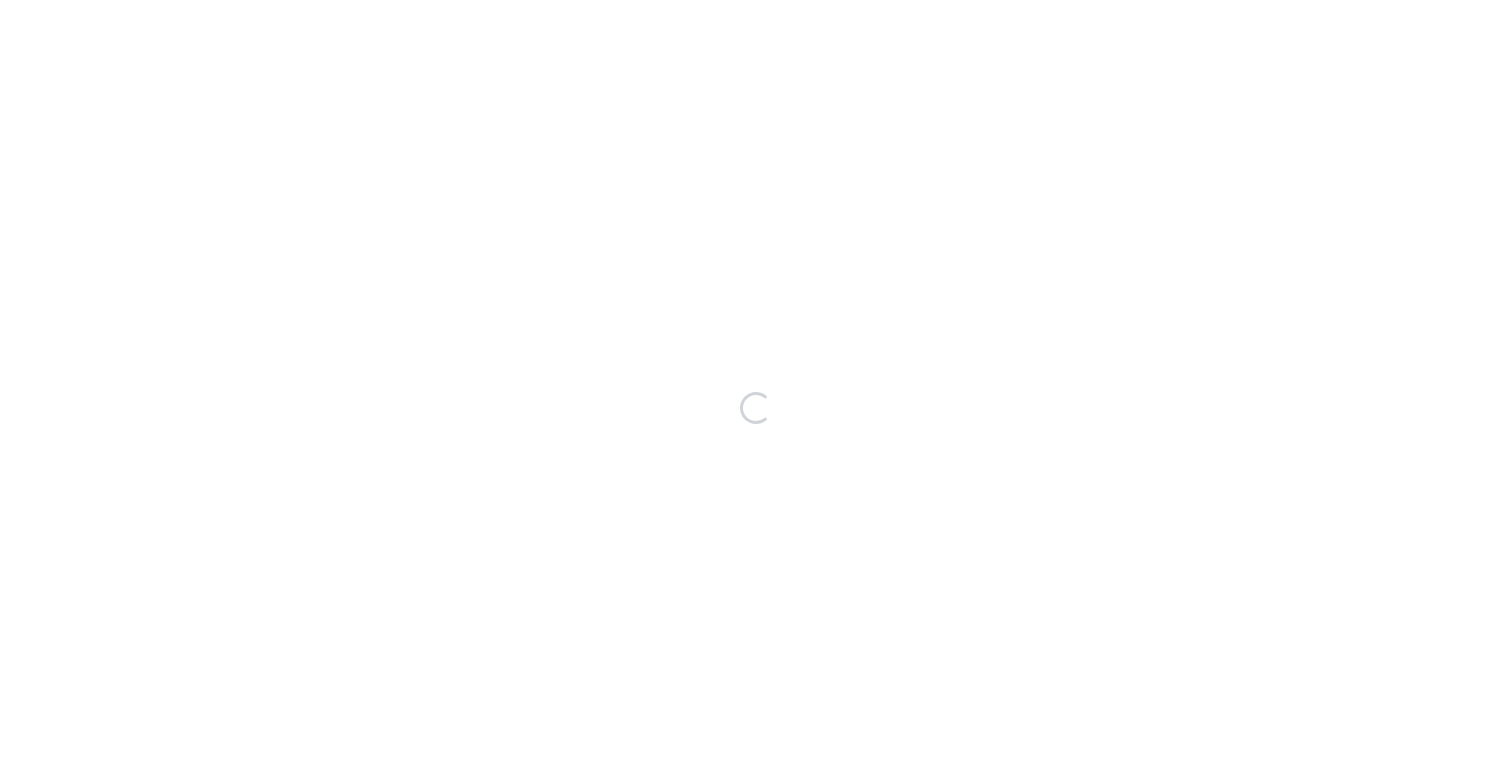 scroll, scrollTop: 0, scrollLeft: 0, axis: both 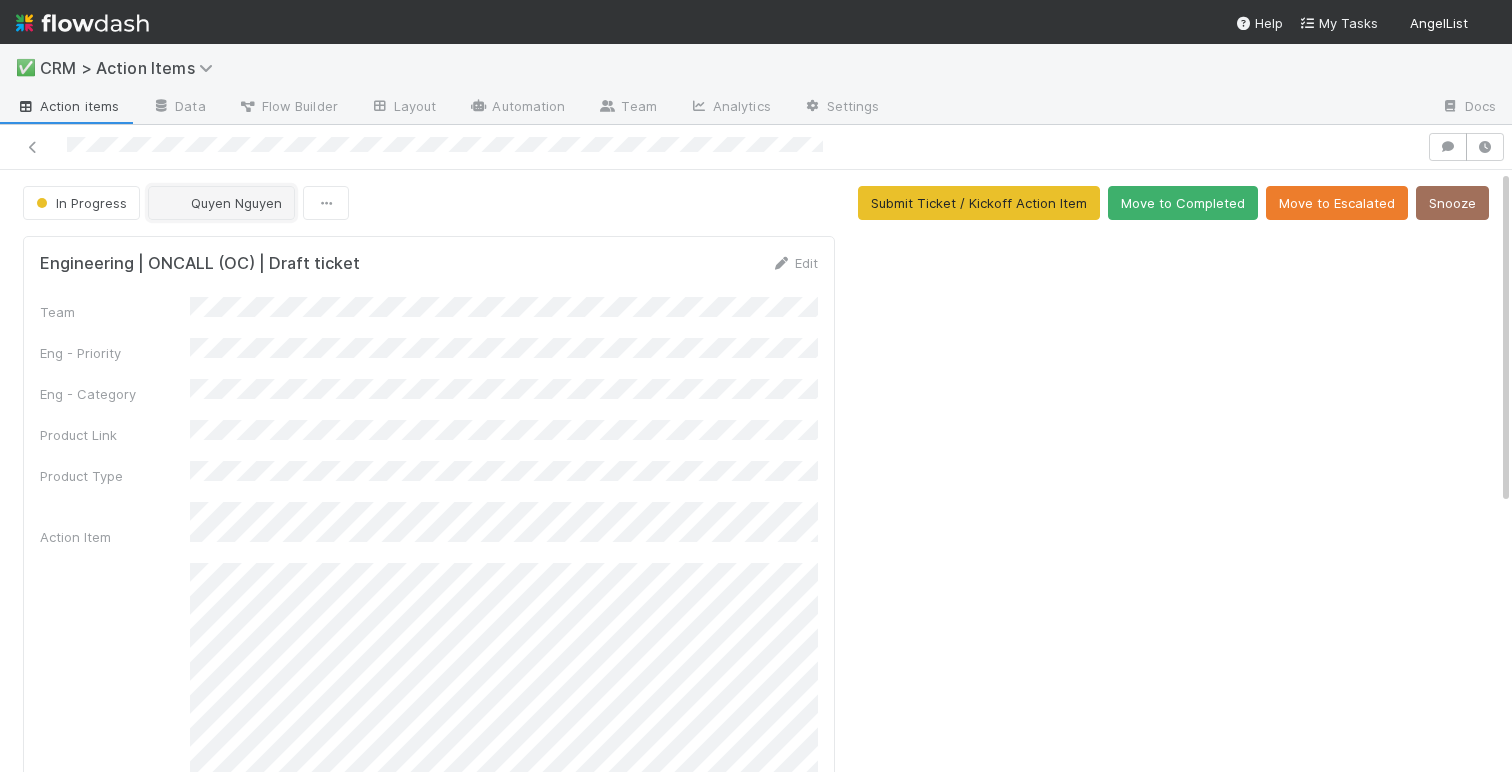 click on "Quyen Nguyen" at bounding box center [236, 203] 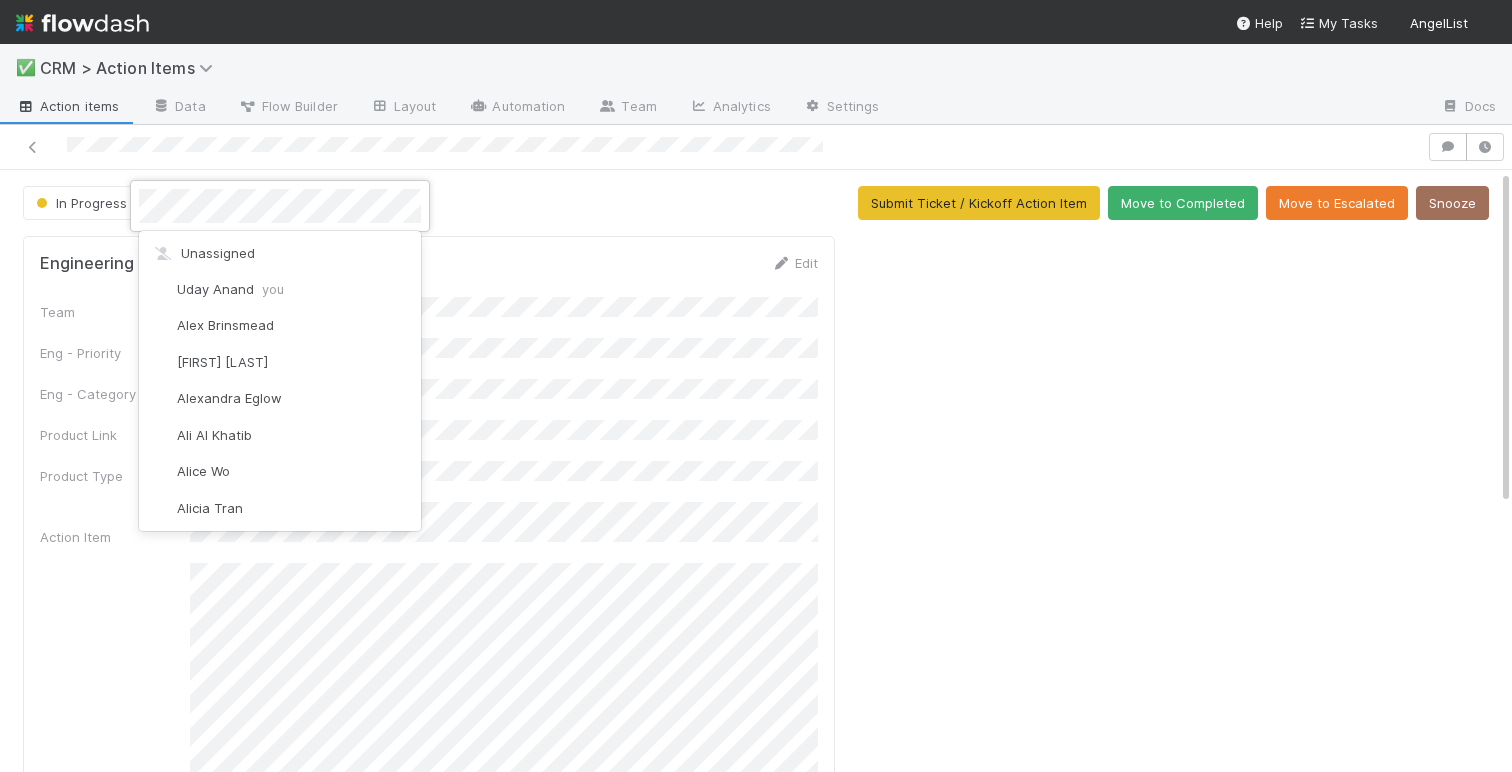 scroll, scrollTop: 3424, scrollLeft: 0, axis: vertical 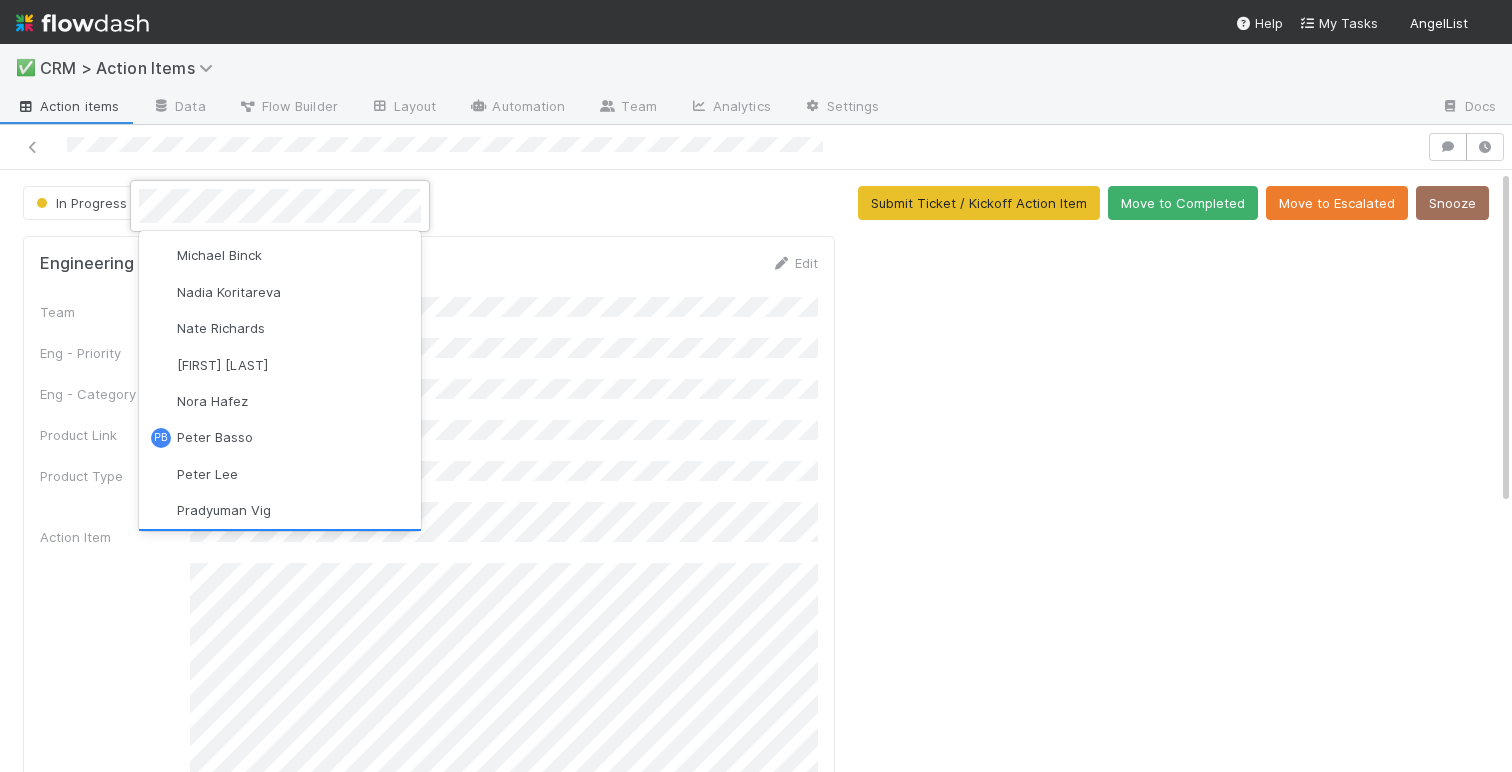 click at bounding box center (756, 386) 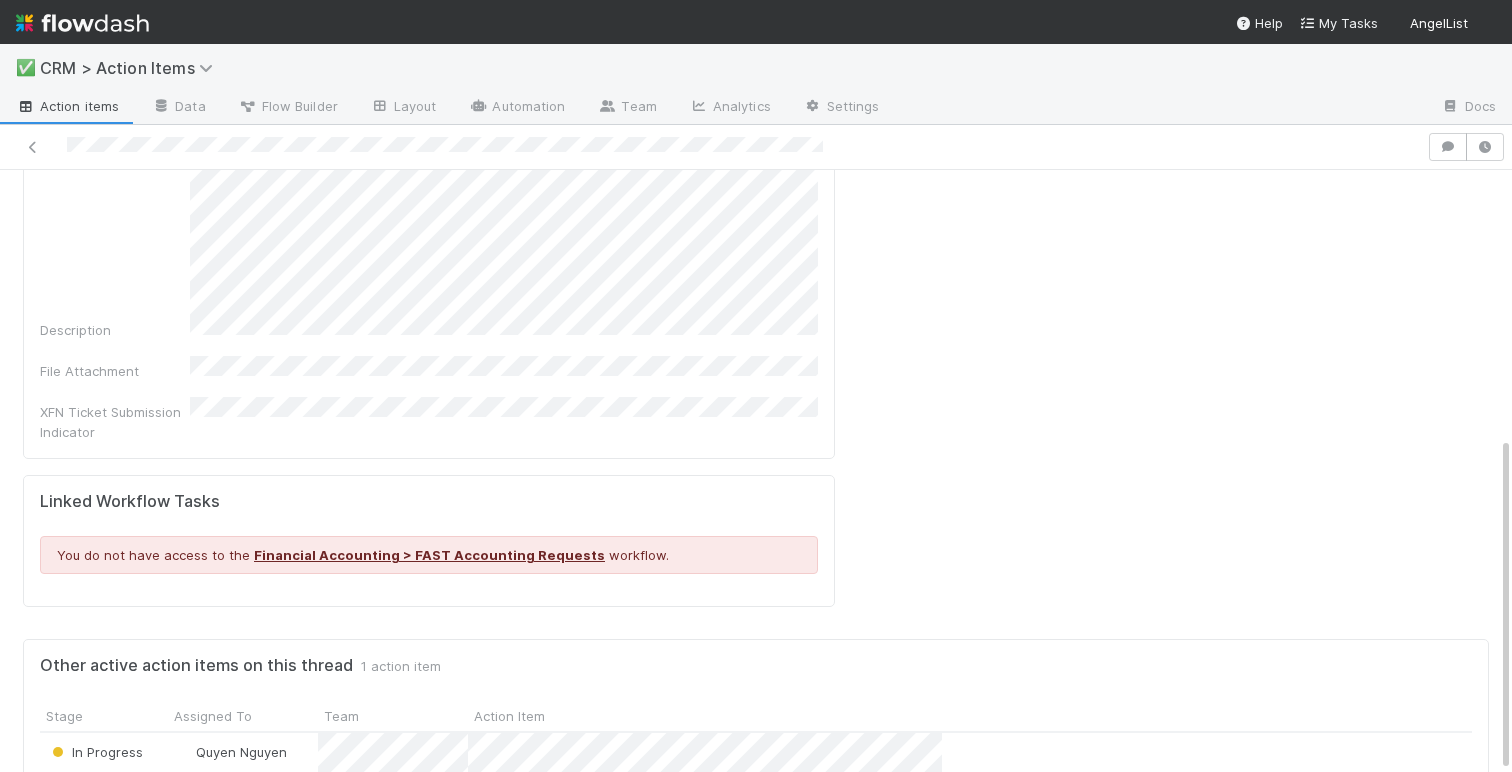scroll, scrollTop: 480, scrollLeft: 0, axis: vertical 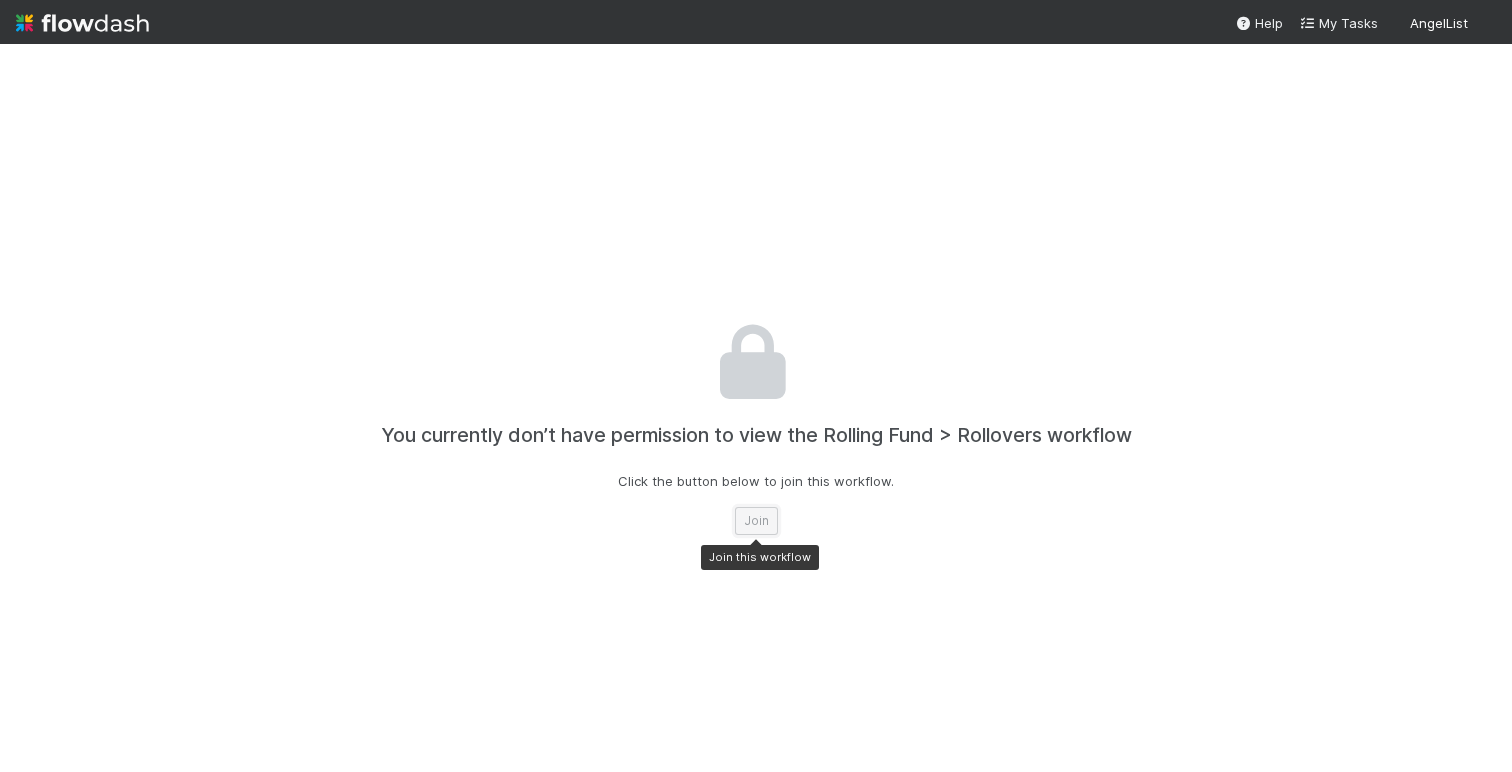 click on "Join" at bounding box center (756, 521) 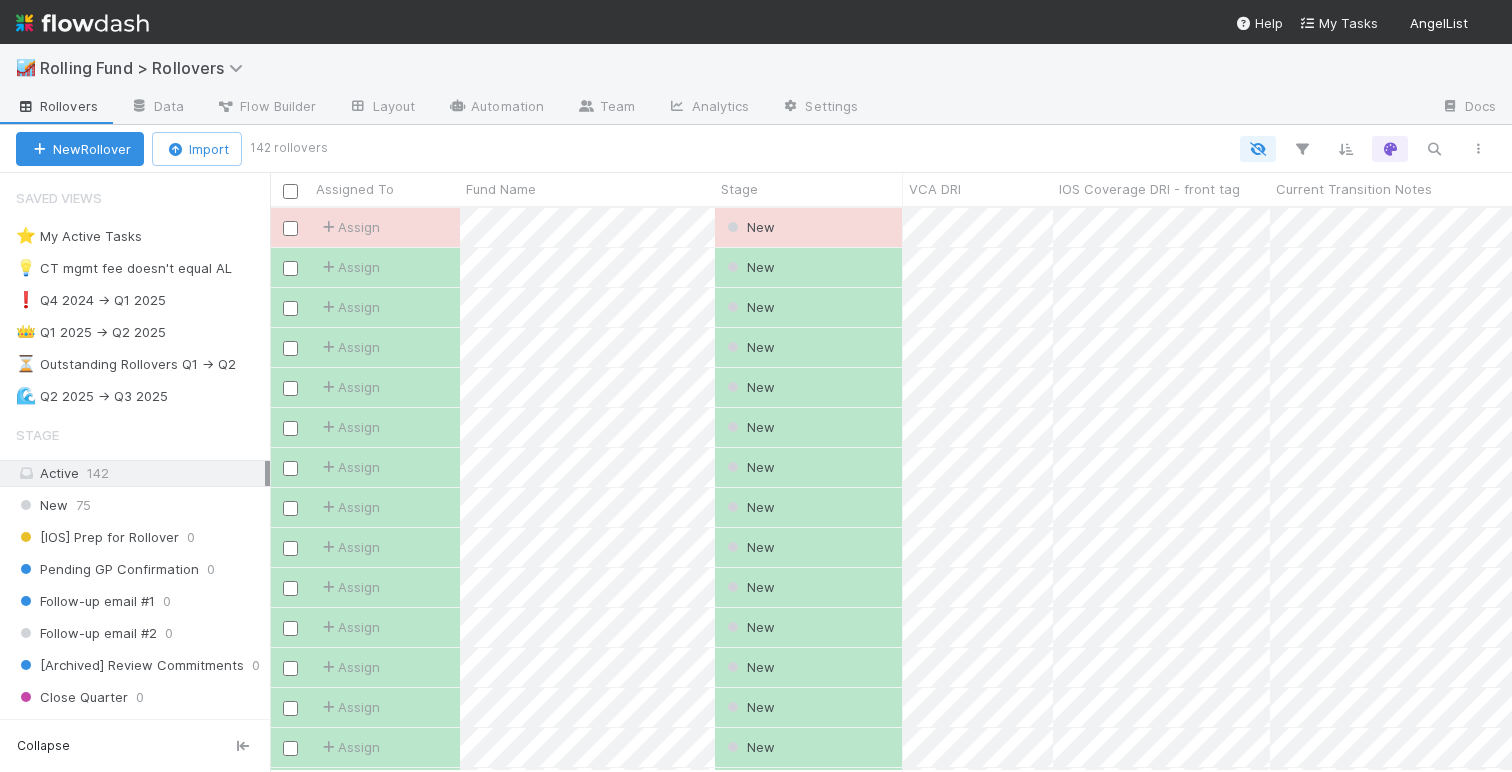 scroll, scrollTop: 0, scrollLeft: 1, axis: horizontal 